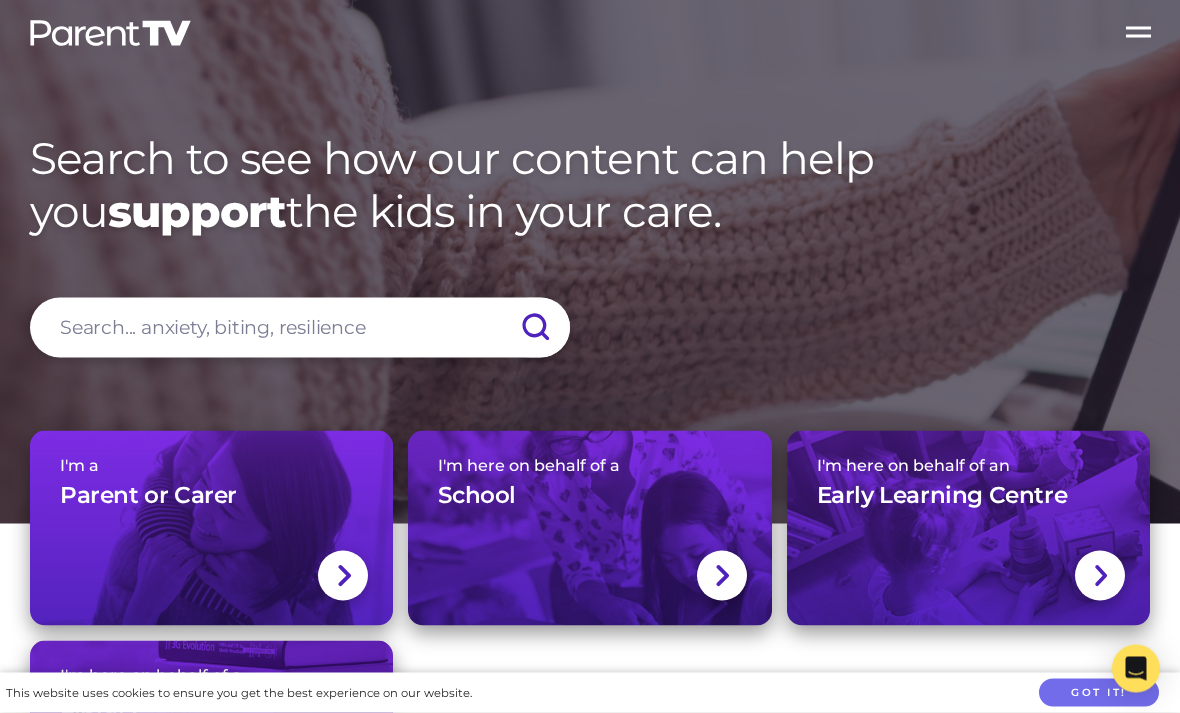 scroll, scrollTop: 0, scrollLeft: 0, axis: both 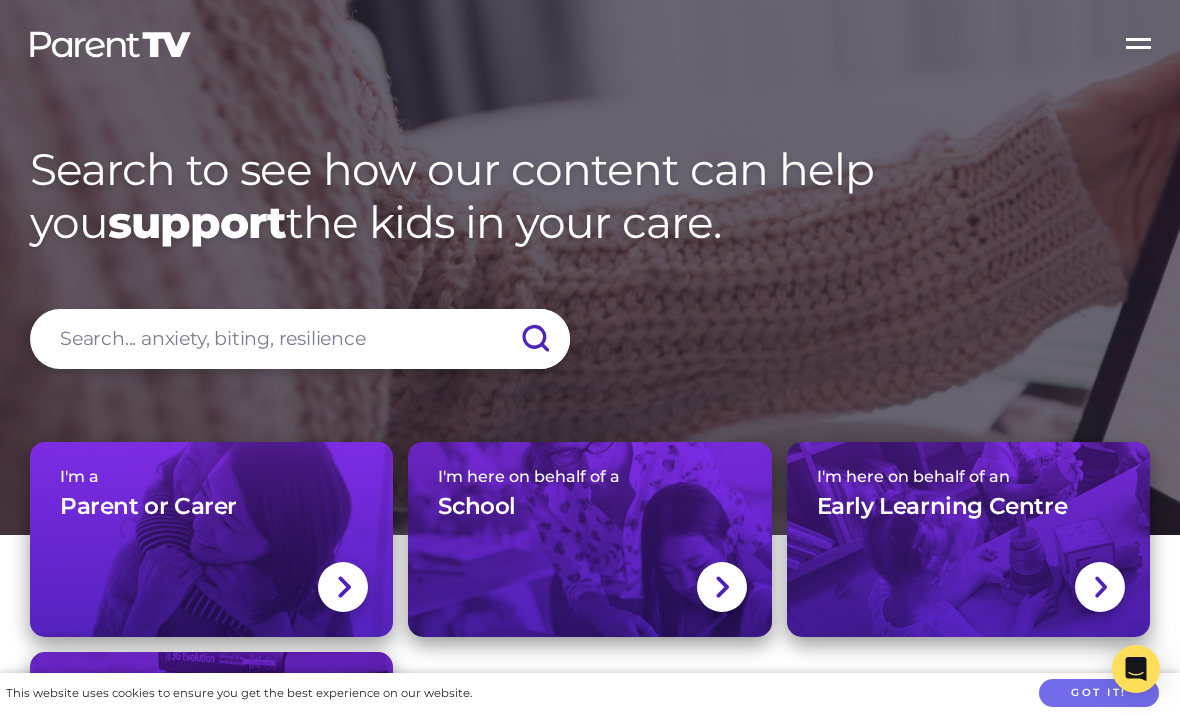 click on "Open Menu" at bounding box center (1140, 40) 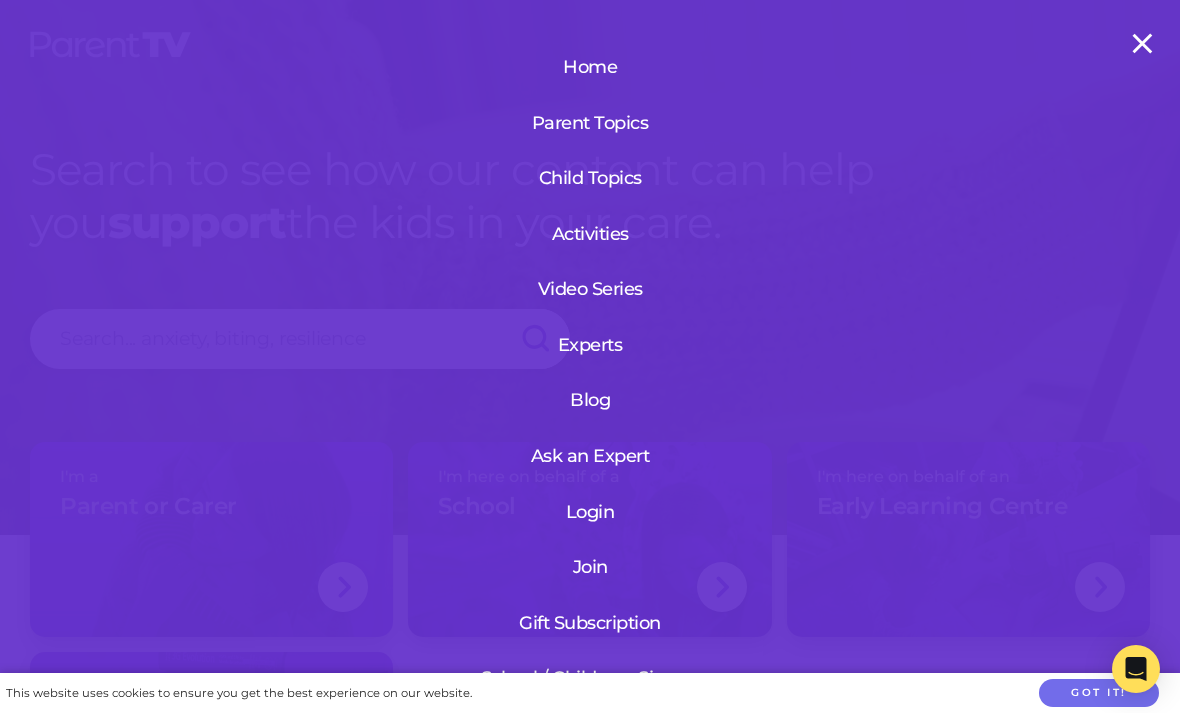 scroll, scrollTop: 41, scrollLeft: 0, axis: vertical 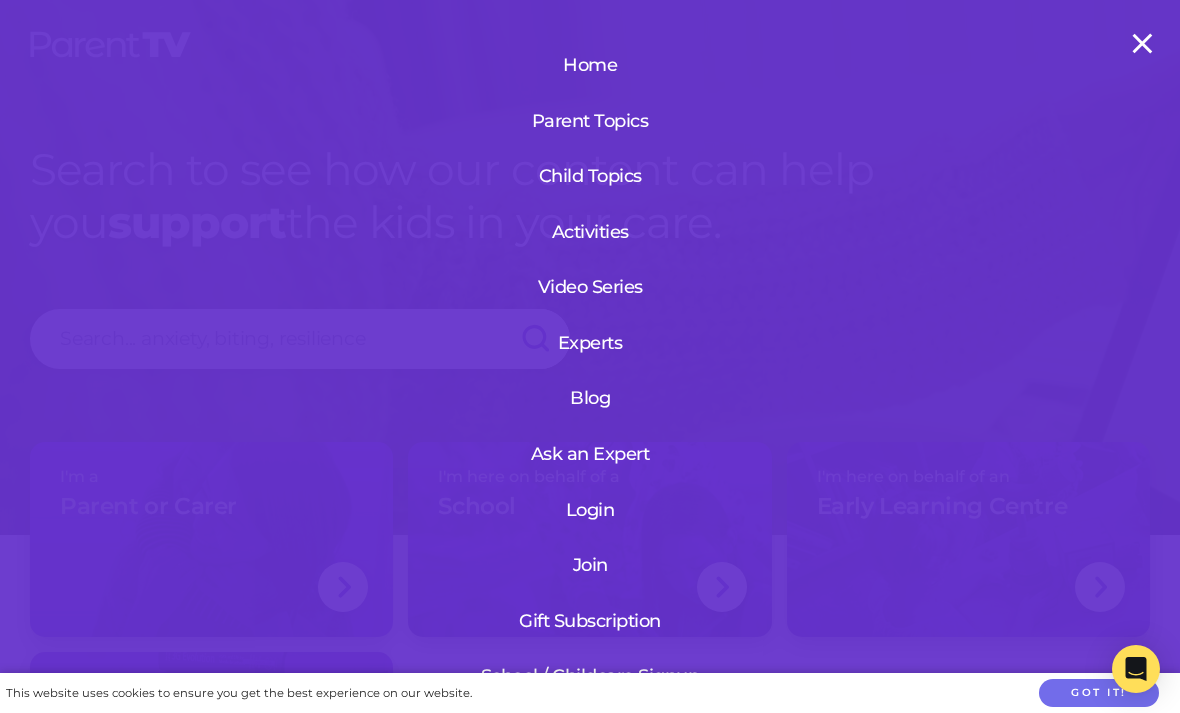 click on "Login" at bounding box center [590, 510] 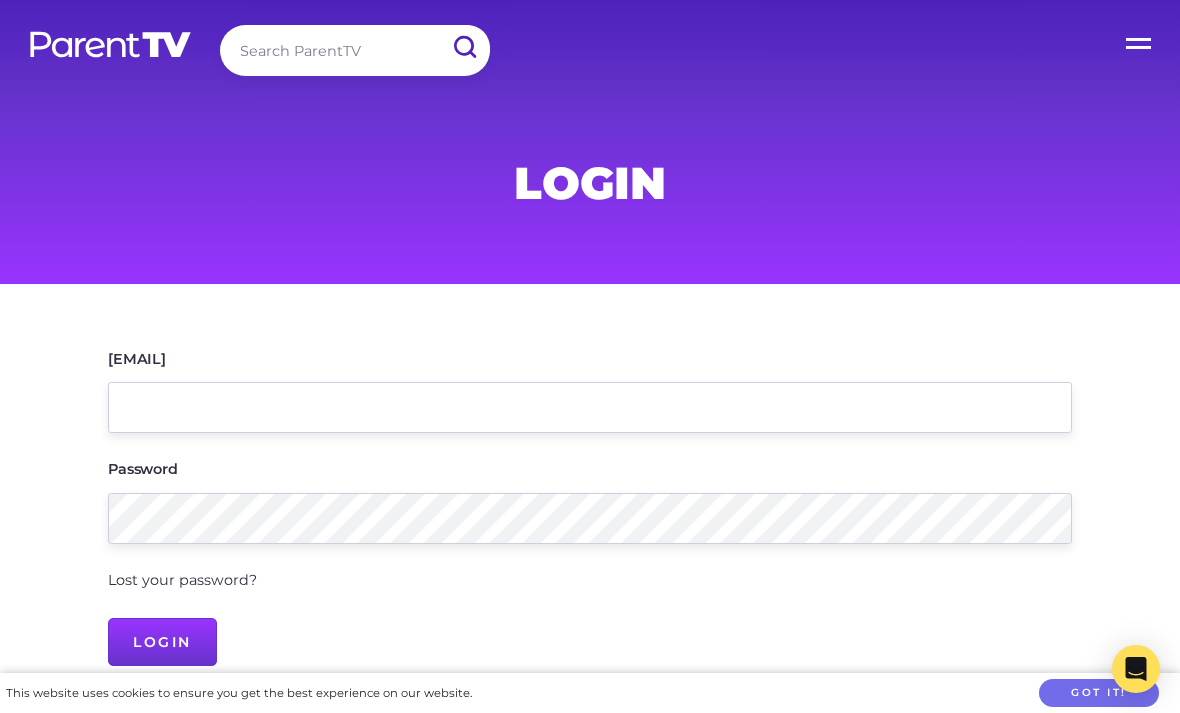 scroll, scrollTop: 0, scrollLeft: 0, axis: both 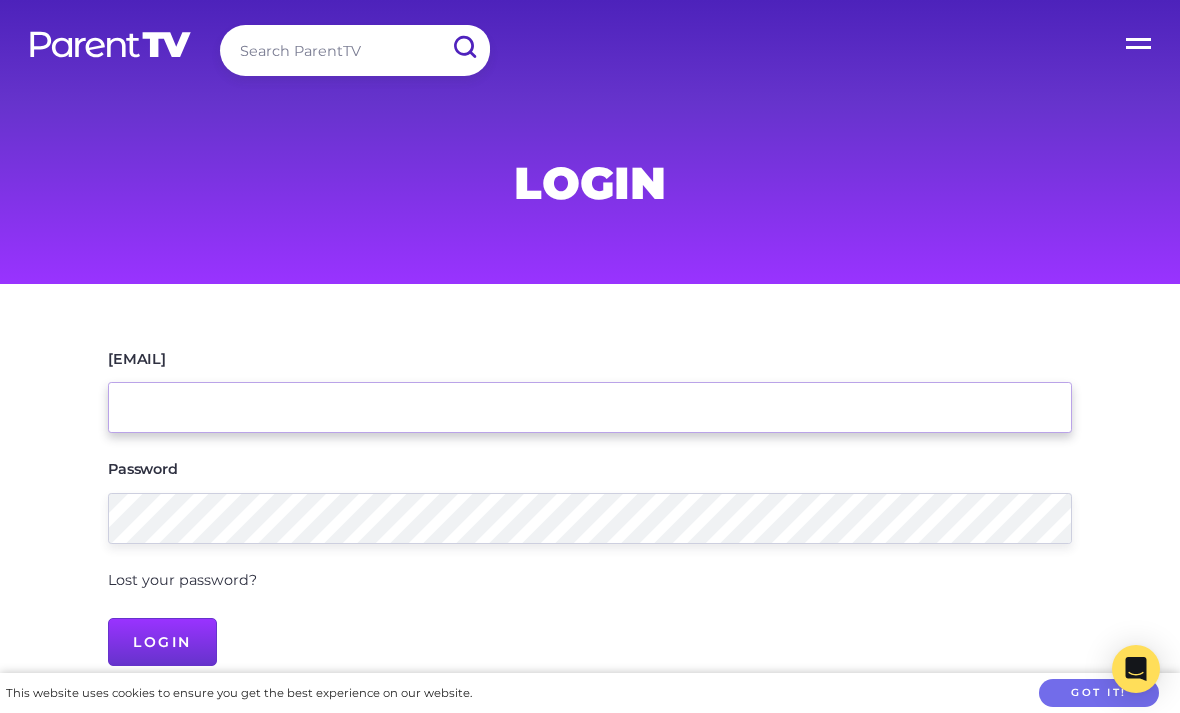 click on "[EMAIL]" at bounding box center (590, 407) 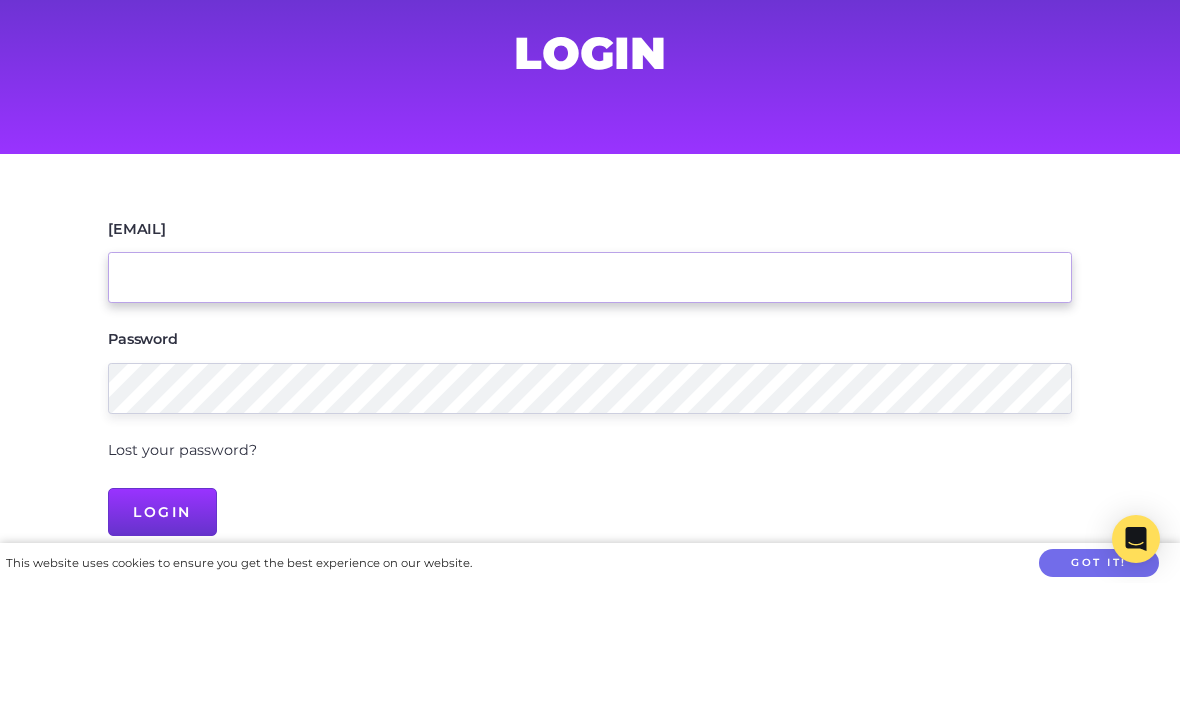 type on "C" 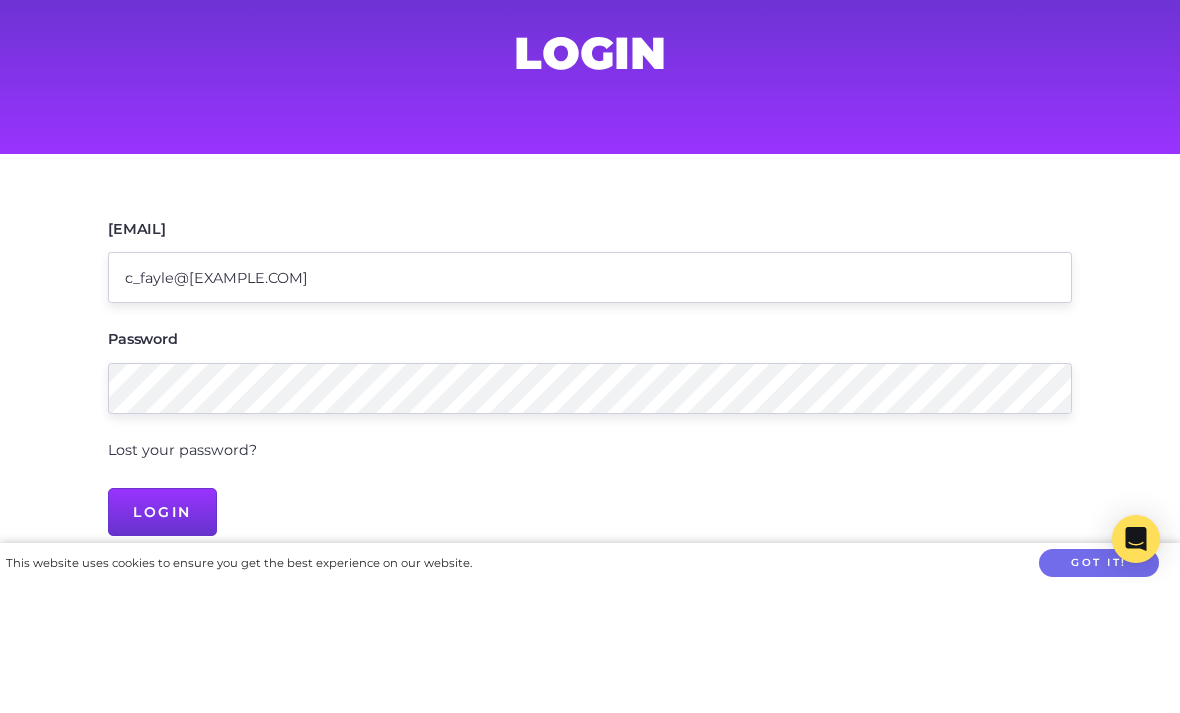 scroll, scrollTop: 130, scrollLeft: 0, axis: vertical 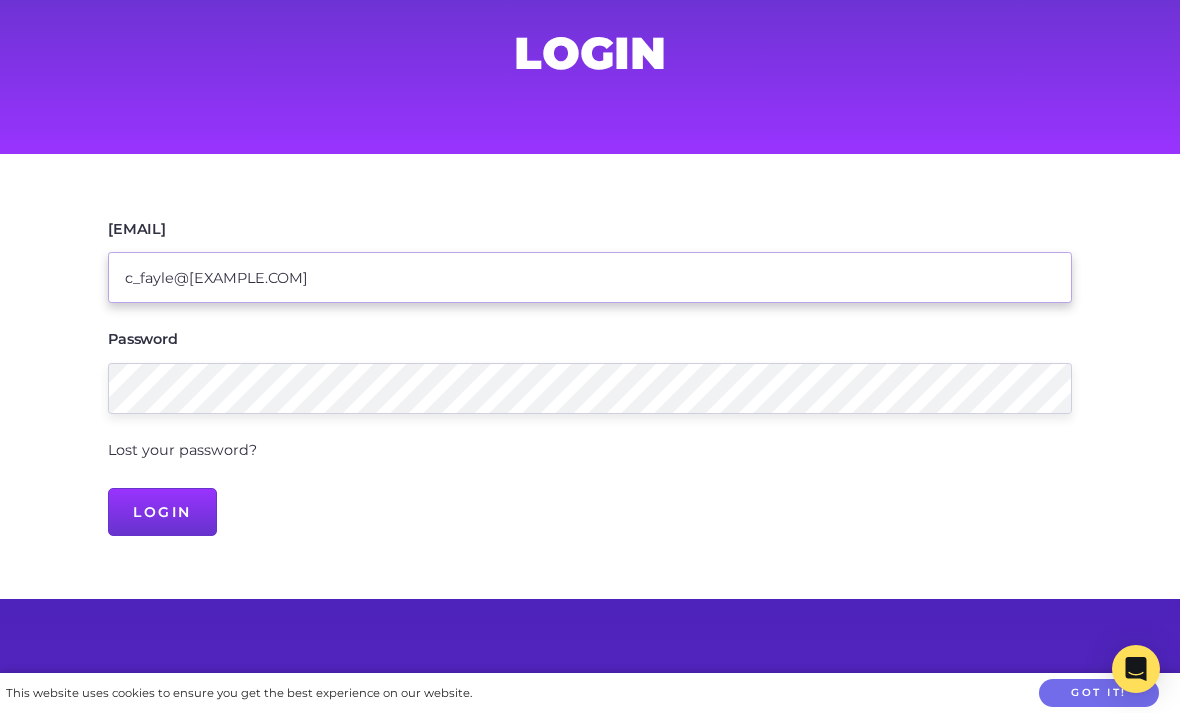 type on "c_fayle@[EXAMPLE.COM]" 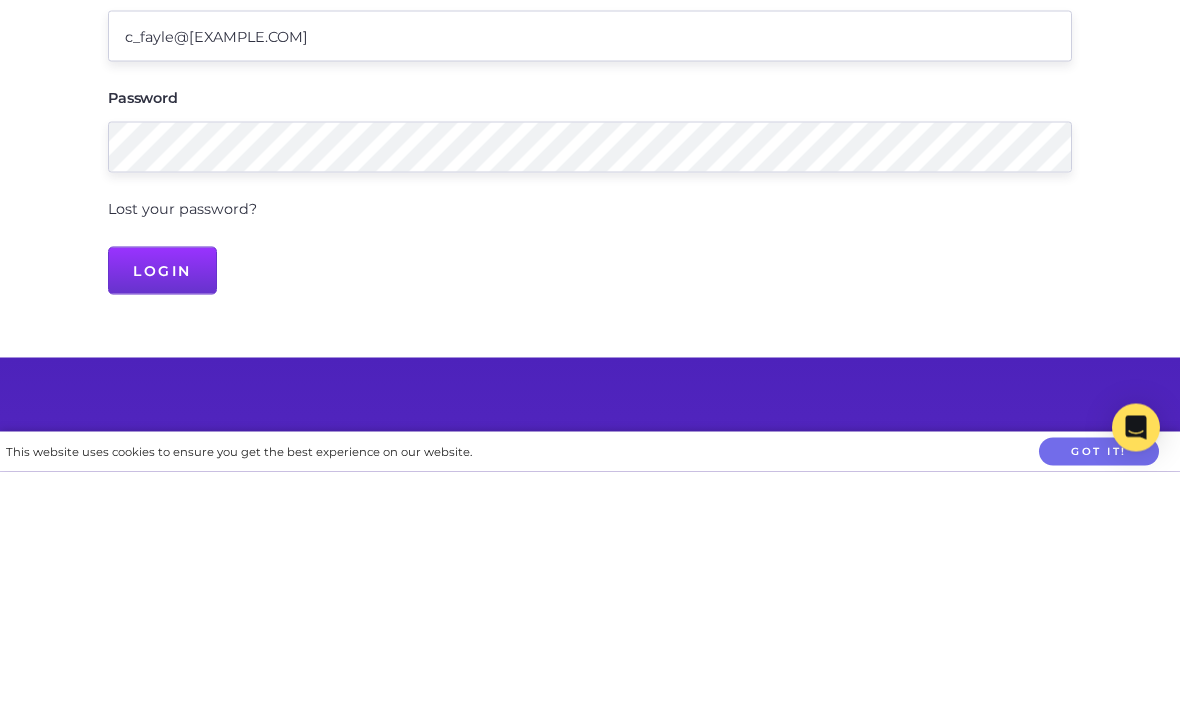 scroll, scrollTop: 372, scrollLeft: 0, axis: vertical 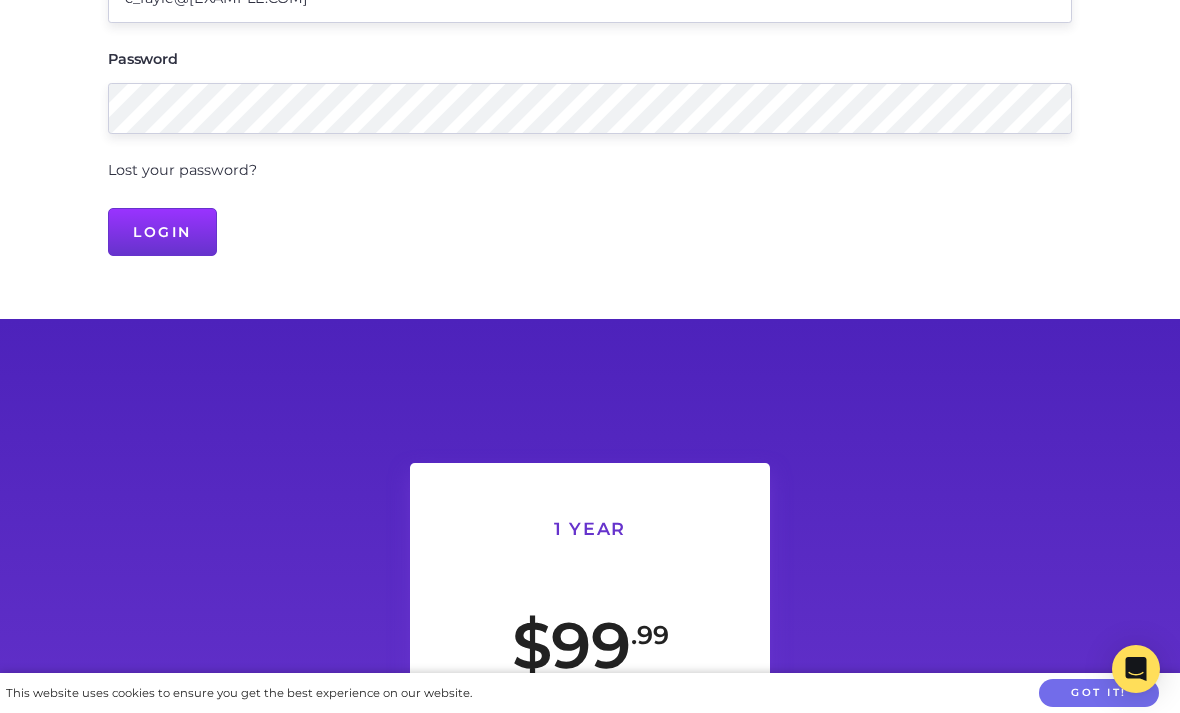 click on "Lost your password?" at bounding box center (182, 170) 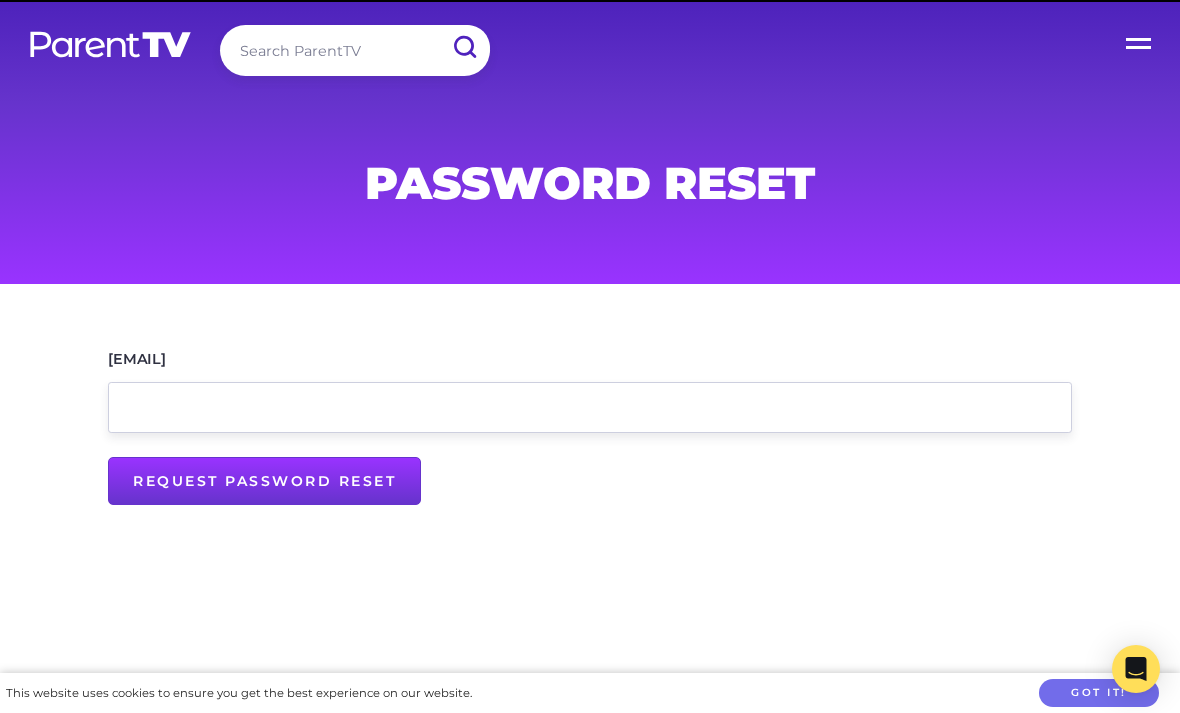 scroll, scrollTop: 0, scrollLeft: 0, axis: both 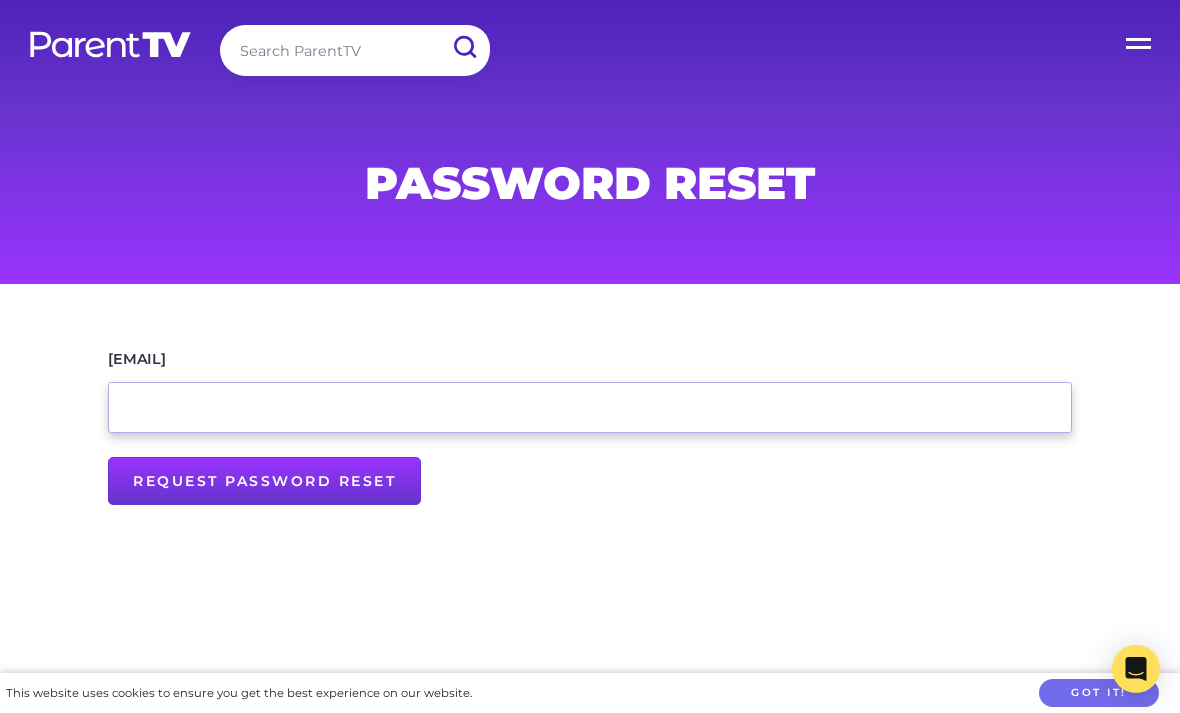 click on "[EMAIL]" at bounding box center [590, 407] 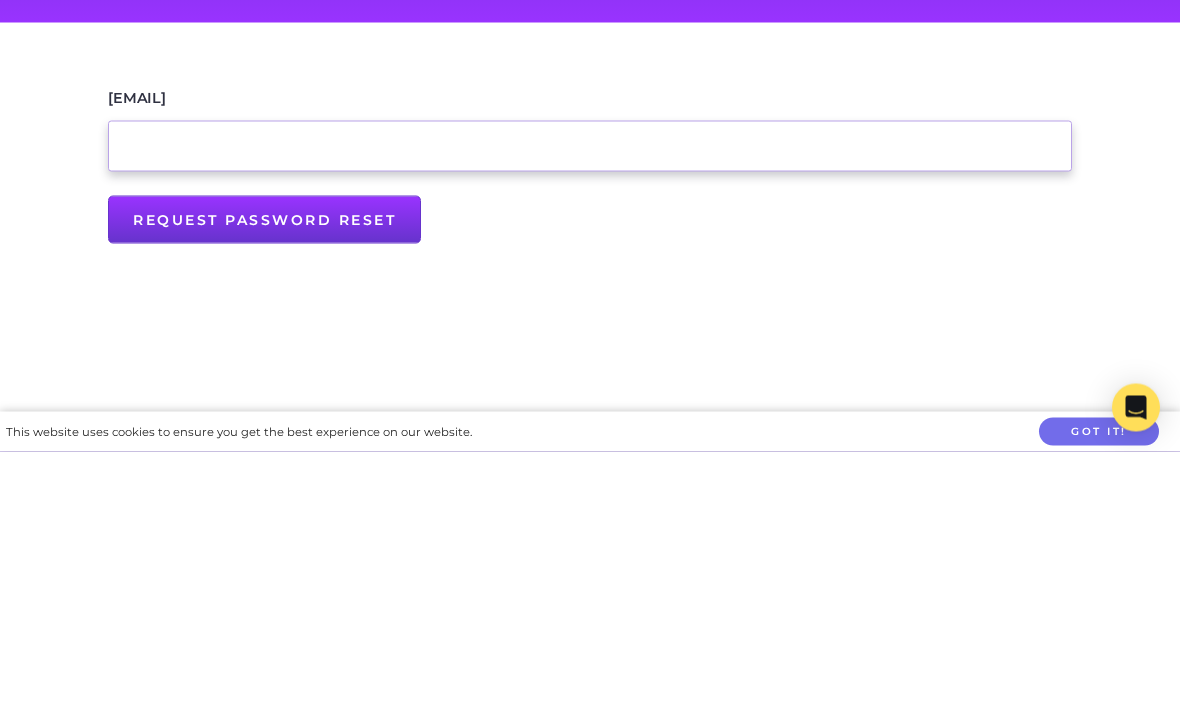 type on "c_fayle@[EXAMPLE.COM]" 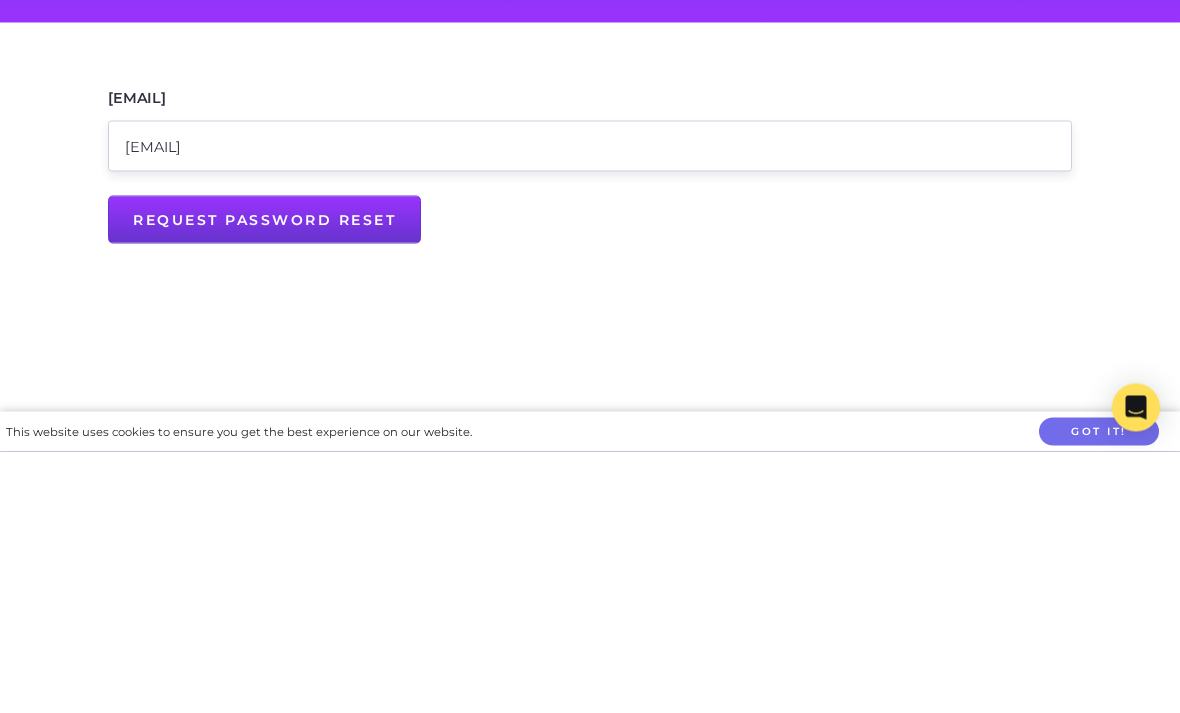 scroll, scrollTop: 262, scrollLeft: 0, axis: vertical 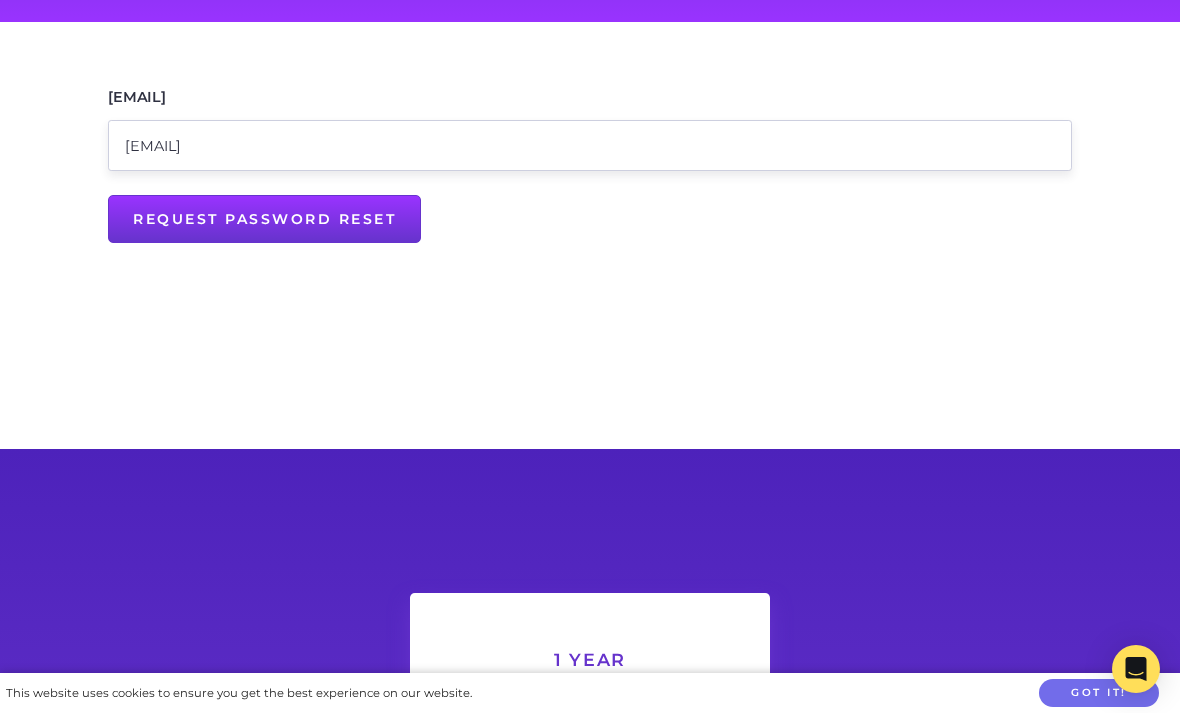 click on "Request Password Reset" at bounding box center [264, 219] 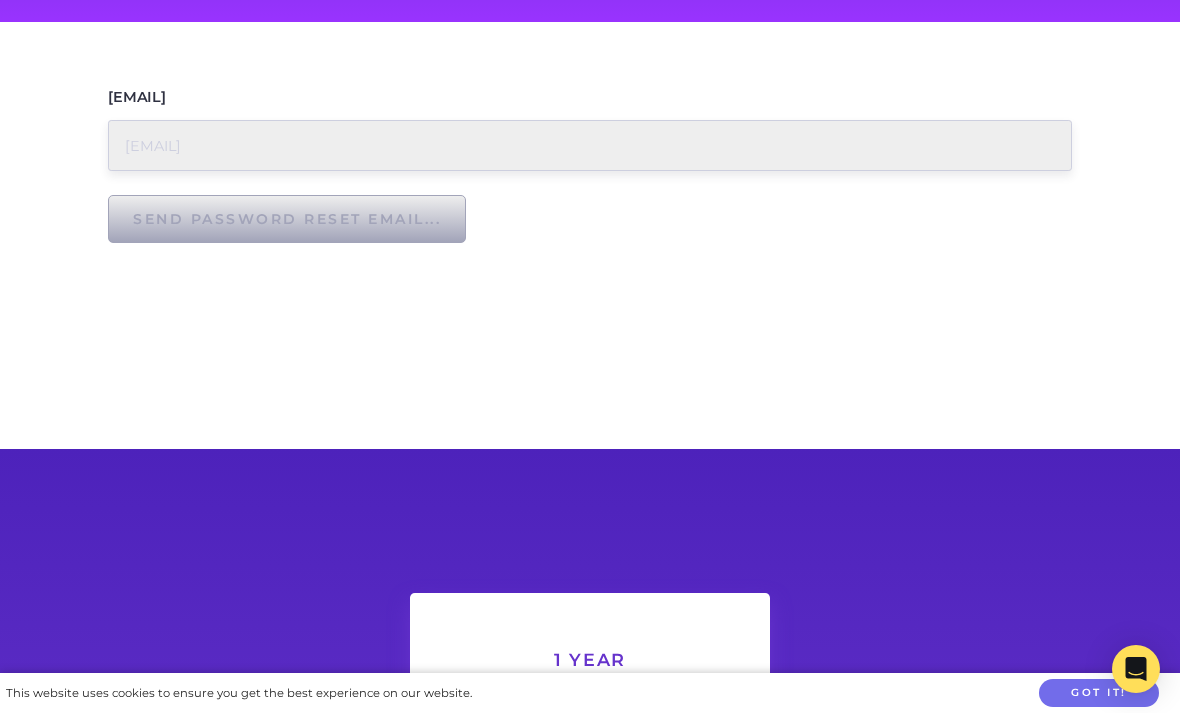 type on "Request Password Reset" 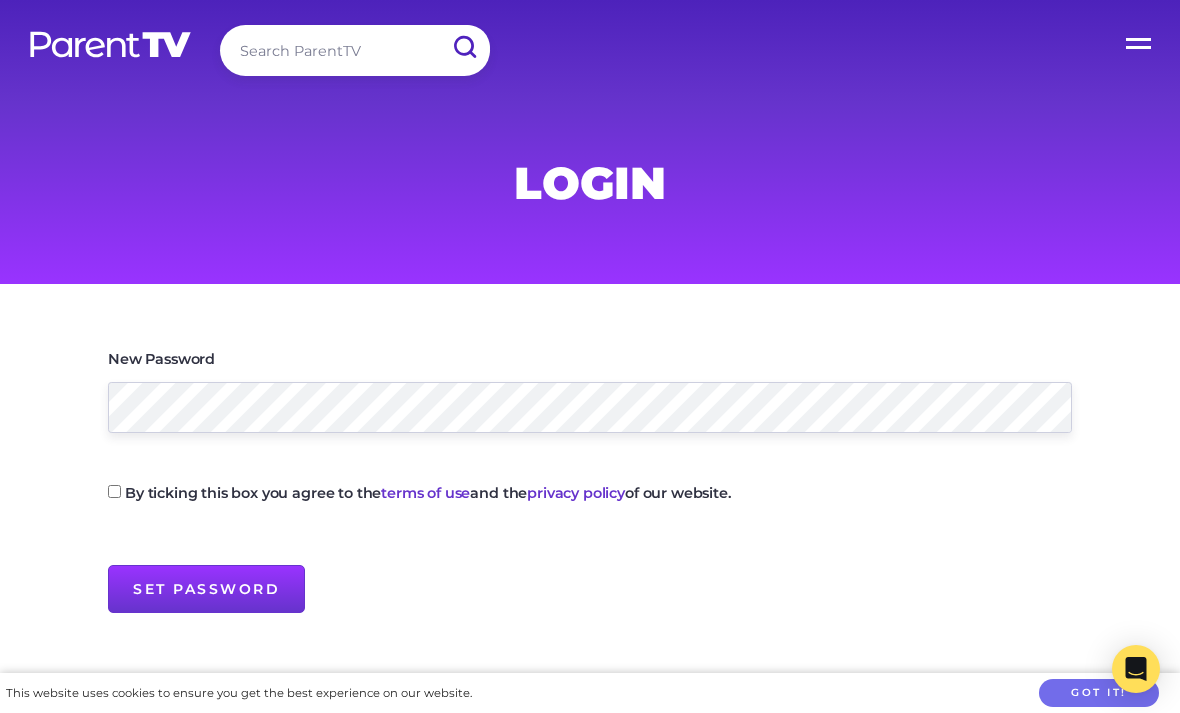 scroll, scrollTop: 0, scrollLeft: 0, axis: both 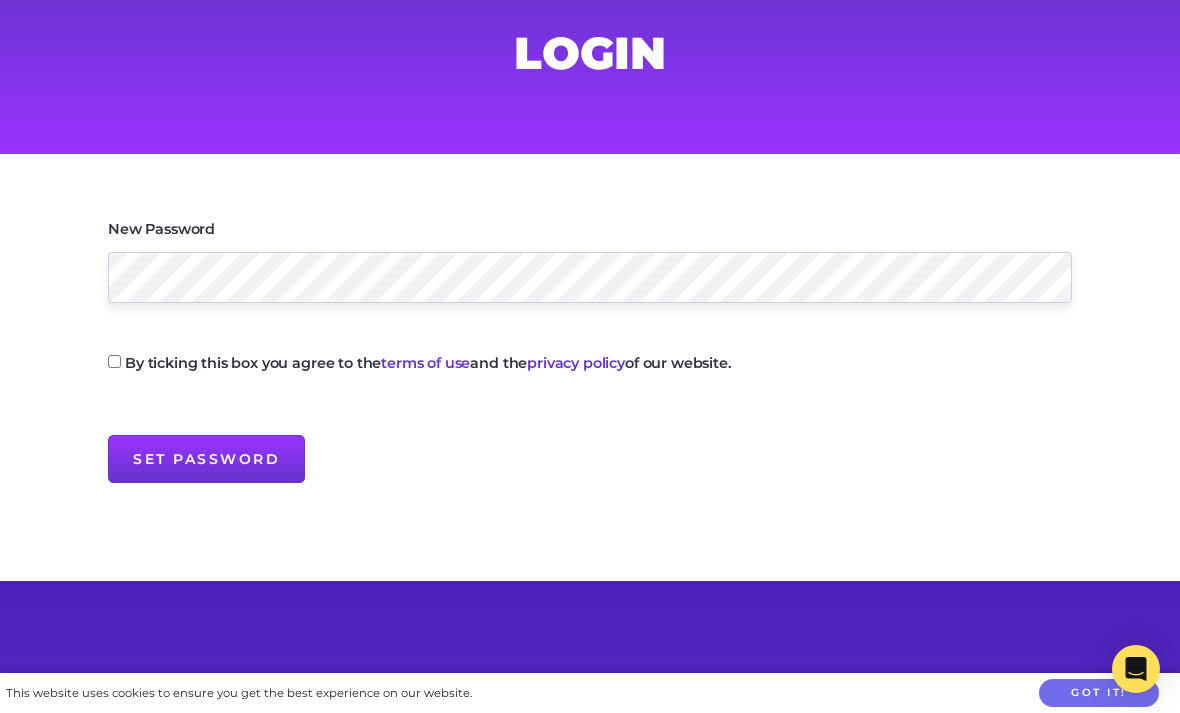 click on "By ticking this box you agree to the  terms of use
and the  privacy policy  of our website." at bounding box center (114, 361) 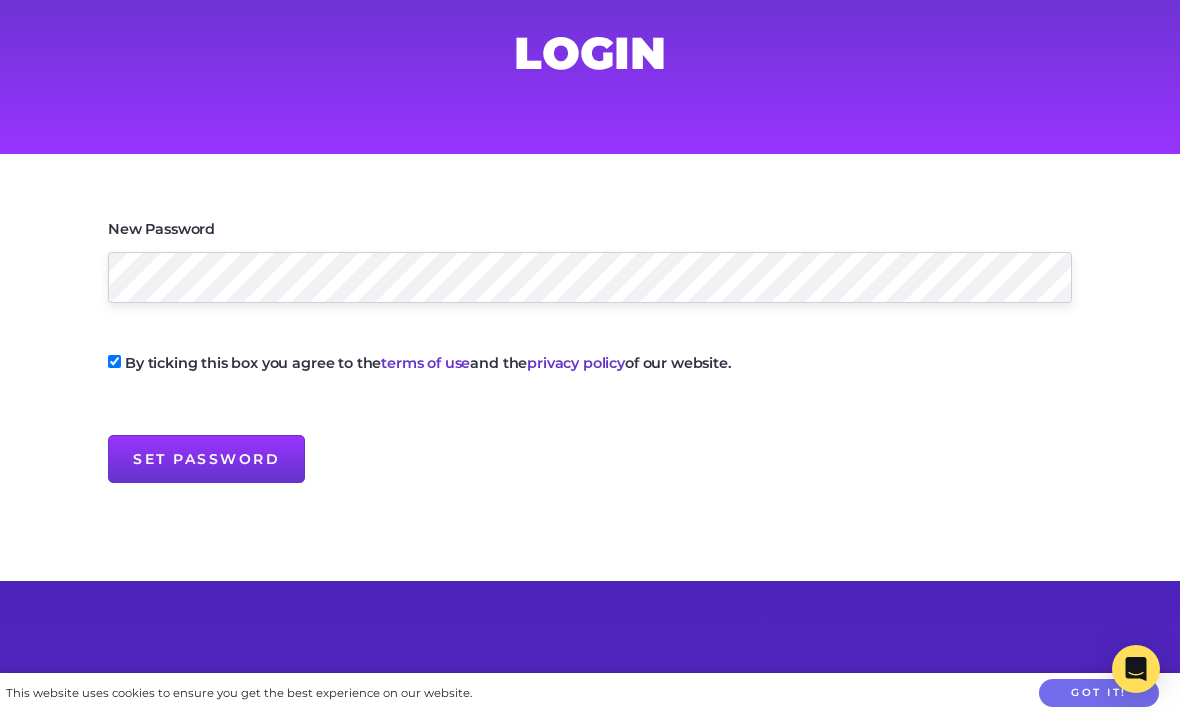 click on "Set Password" at bounding box center [206, 459] 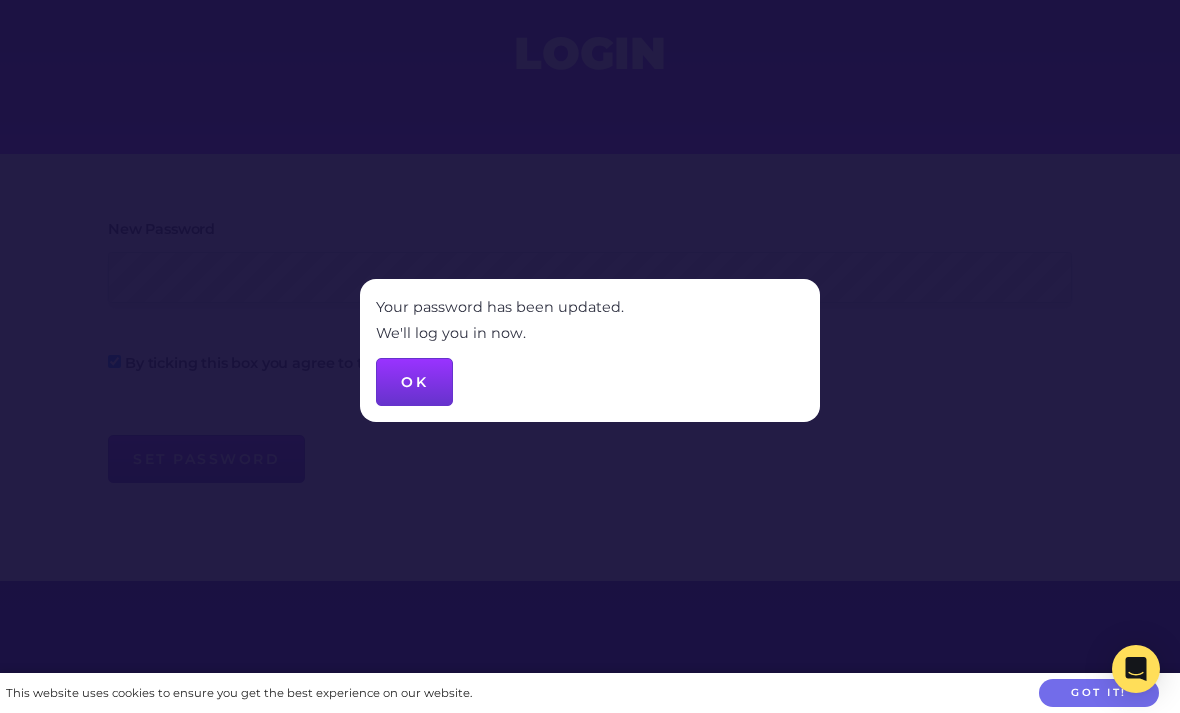 click on "OK" at bounding box center [414, 382] 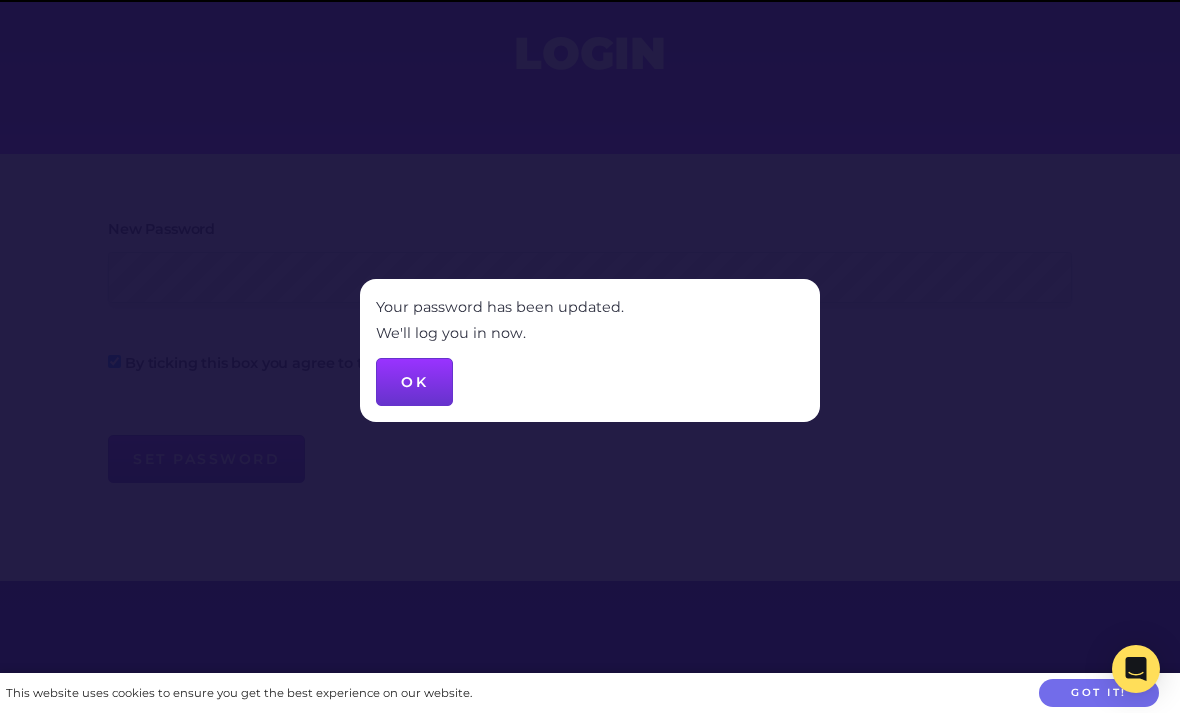 click on "OK" at bounding box center [414, 382] 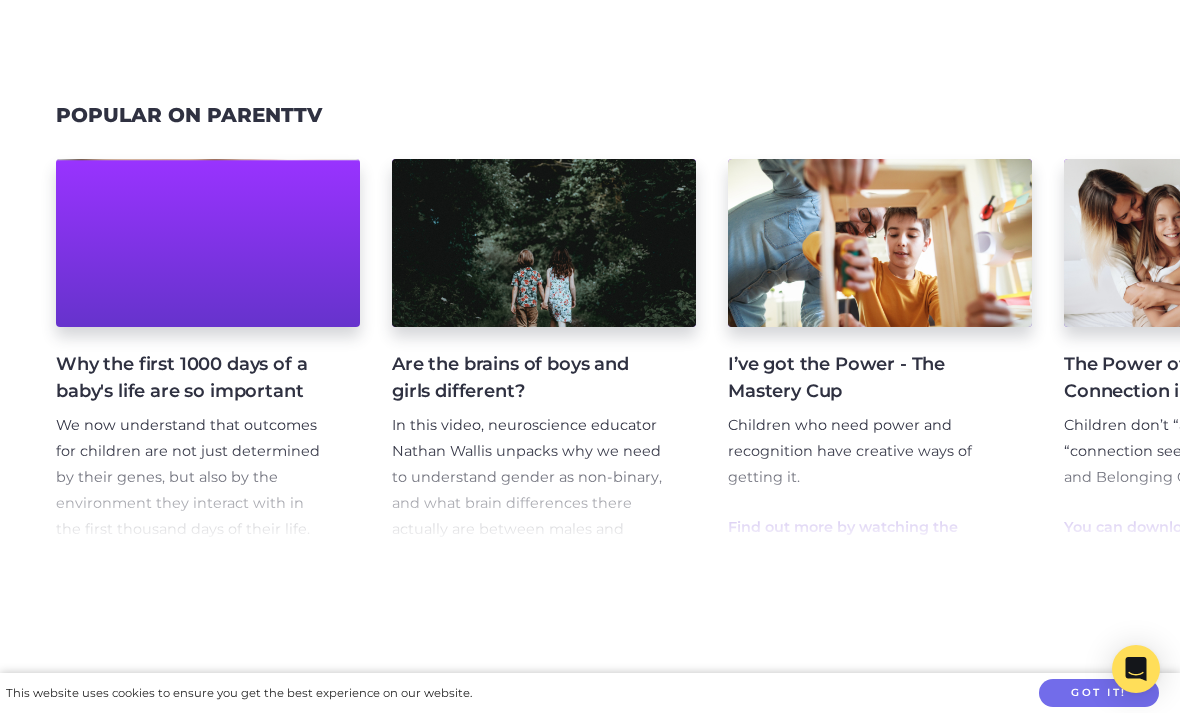 scroll, scrollTop: 2800, scrollLeft: 0, axis: vertical 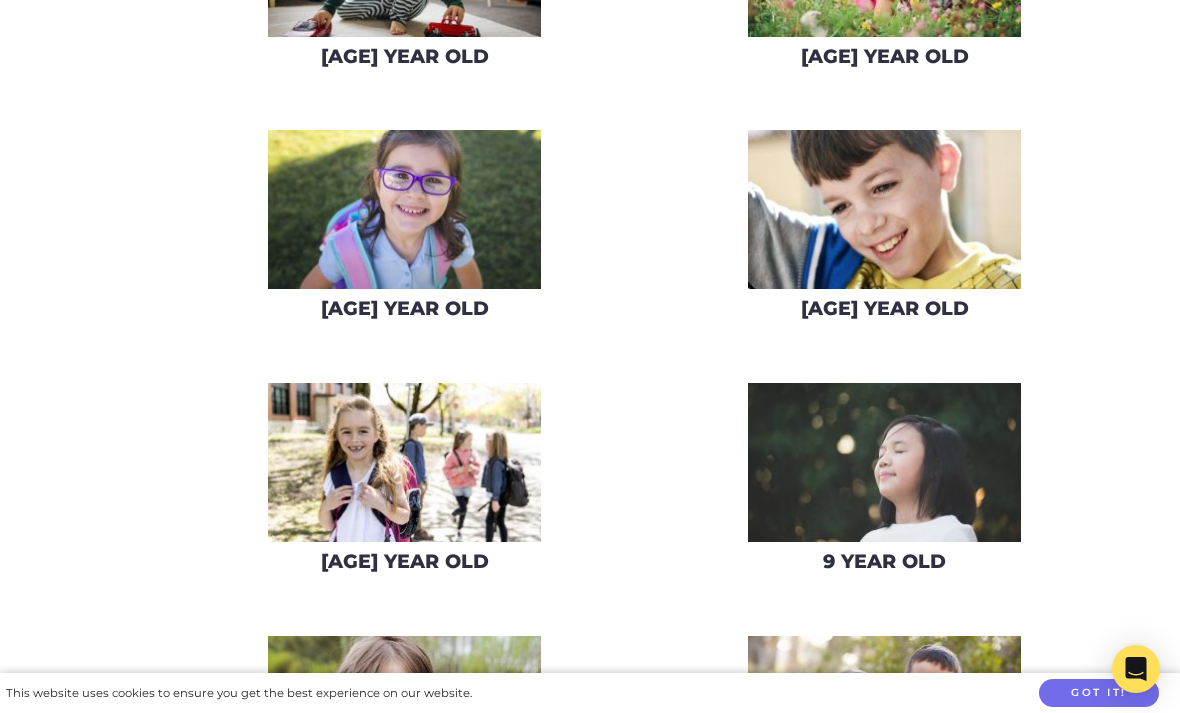 click at bounding box center (404, 209) 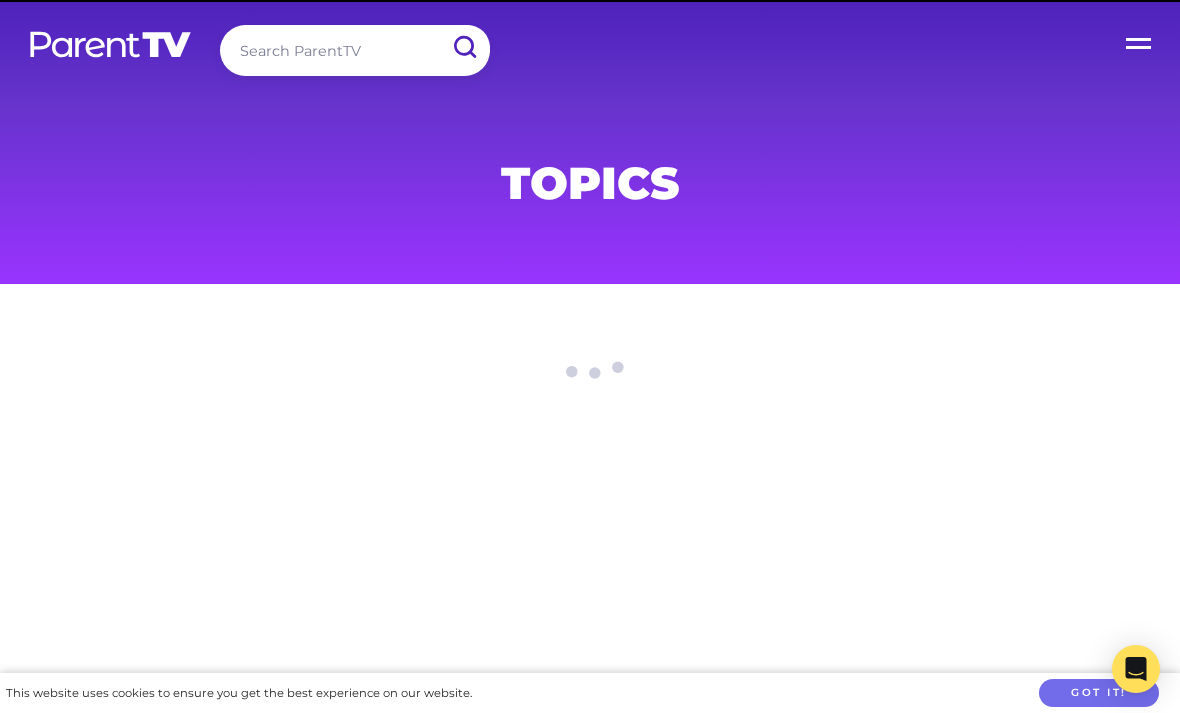 scroll, scrollTop: 0, scrollLeft: 0, axis: both 